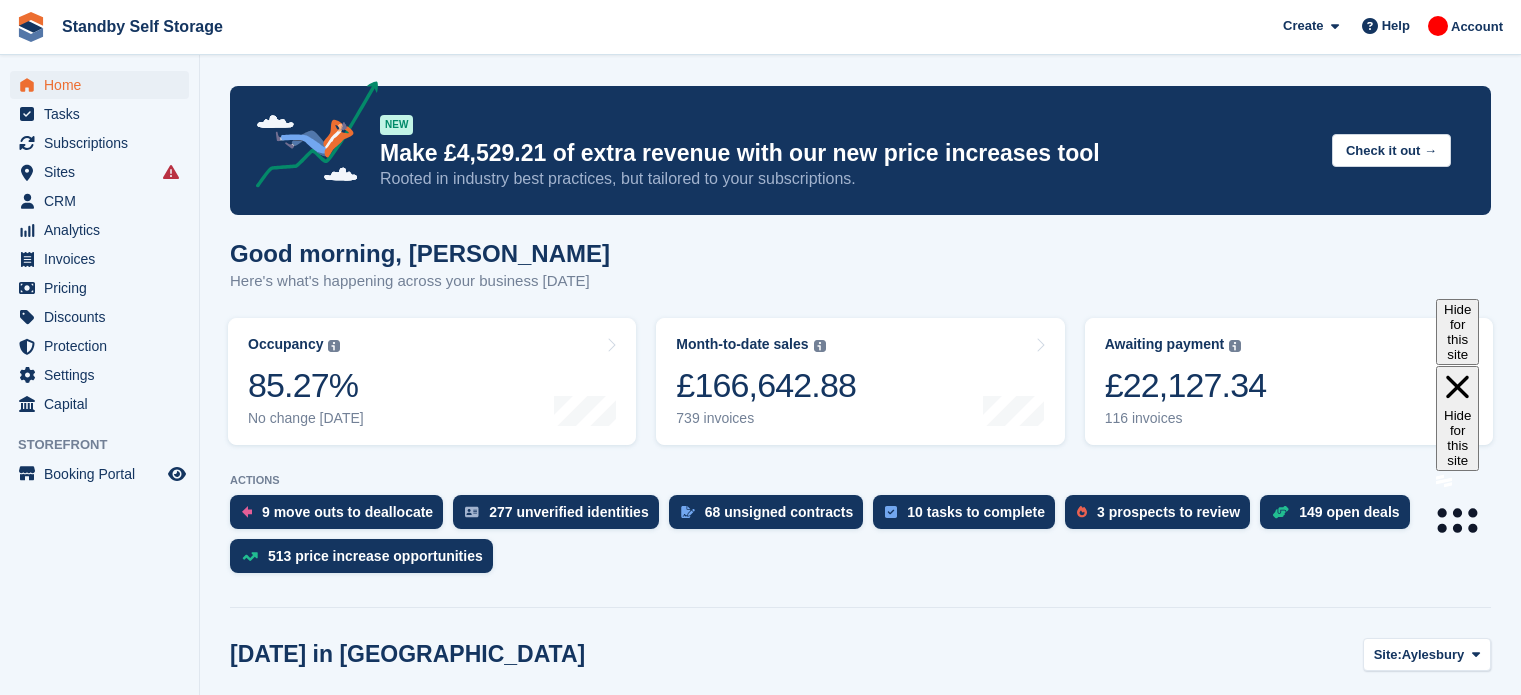 scroll, scrollTop: 0, scrollLeft: 0, axis: both 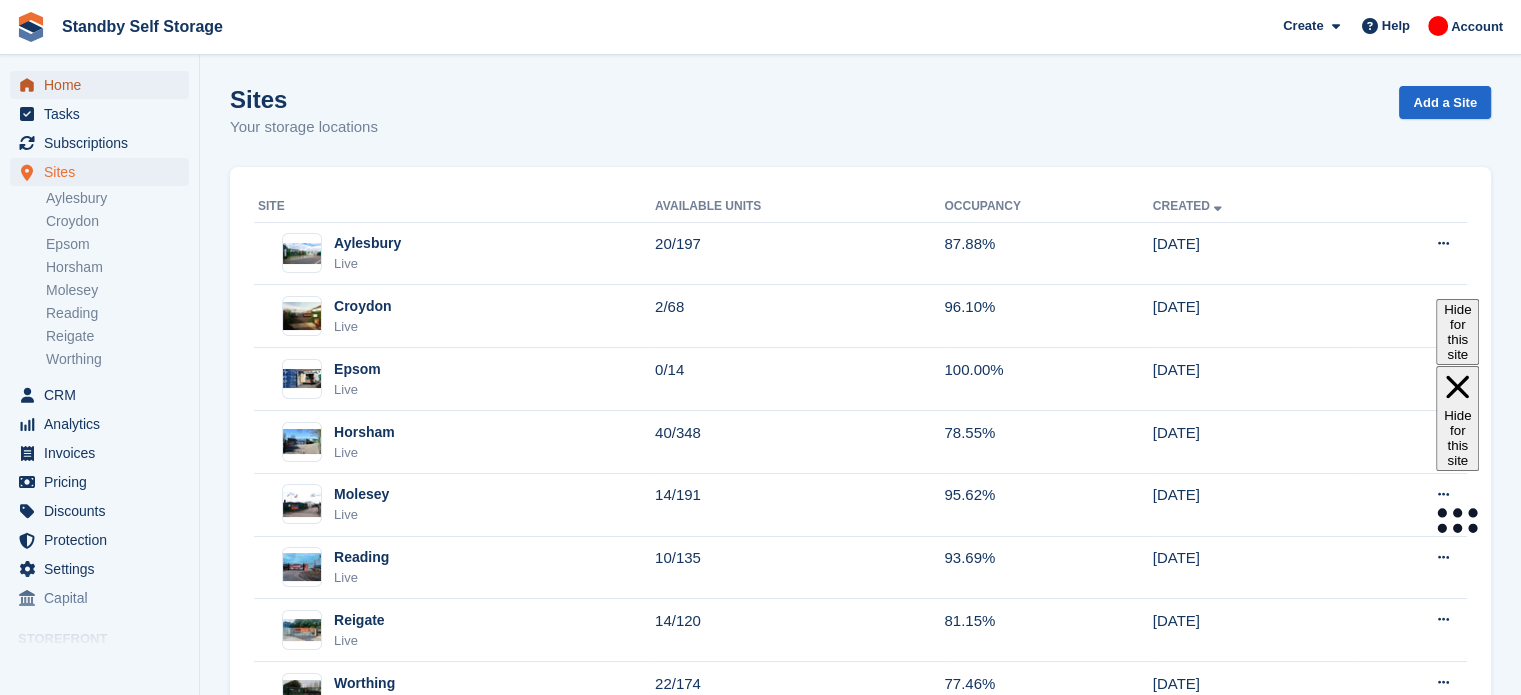 click on "Home" at bounding box center [104, 85] 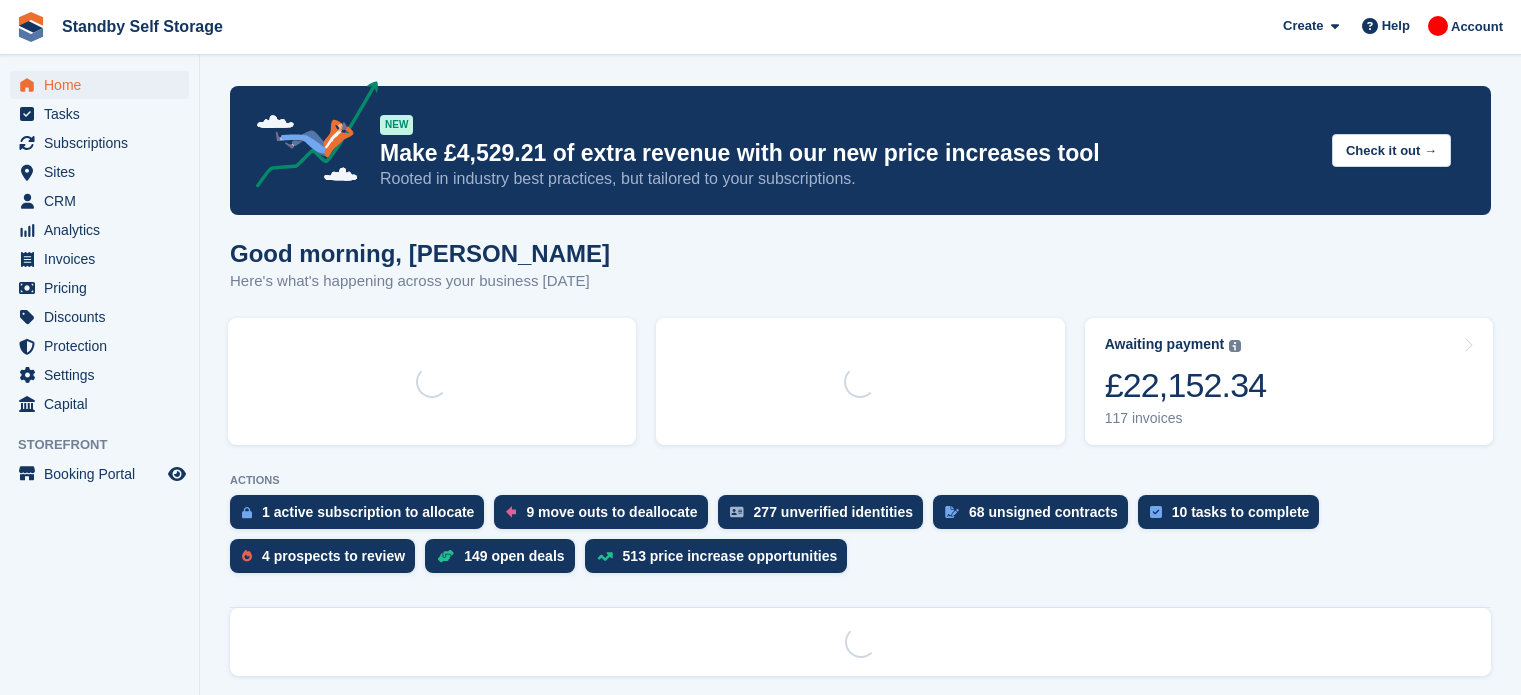 scroll, scrollTop: 0, scrollLeft: 0, axis: both 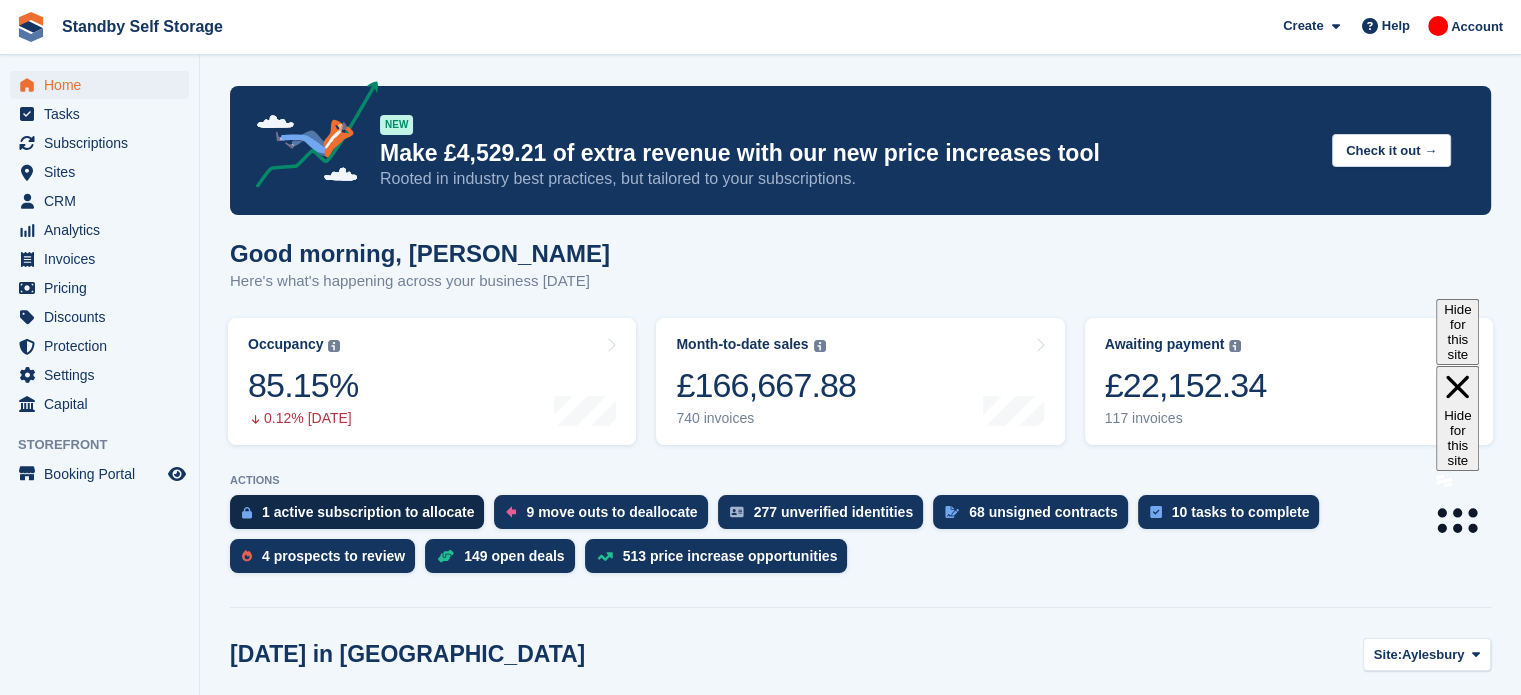 click on "1
active subscription to allocate" at bounding box center [368, 512] 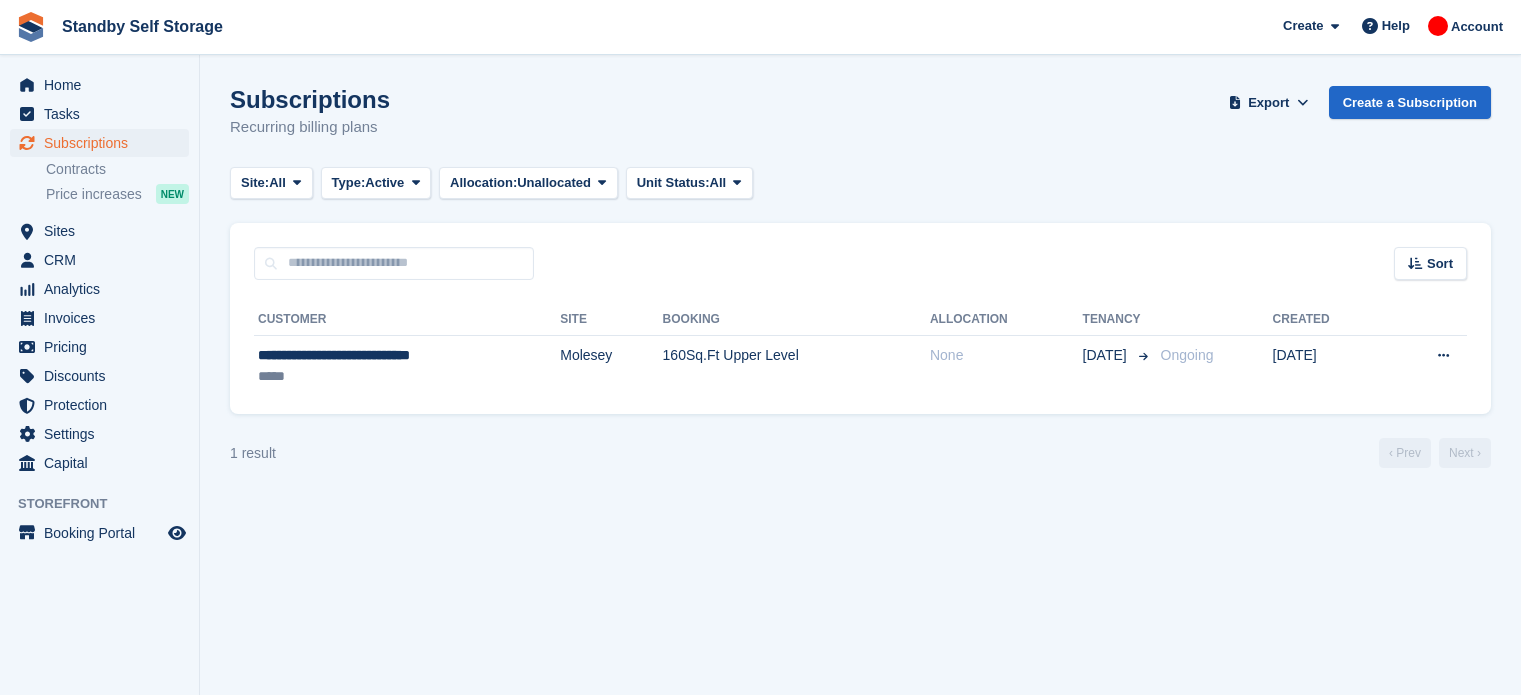 scroll, scrollTop: 0, scrollLeft: 0, axis: both 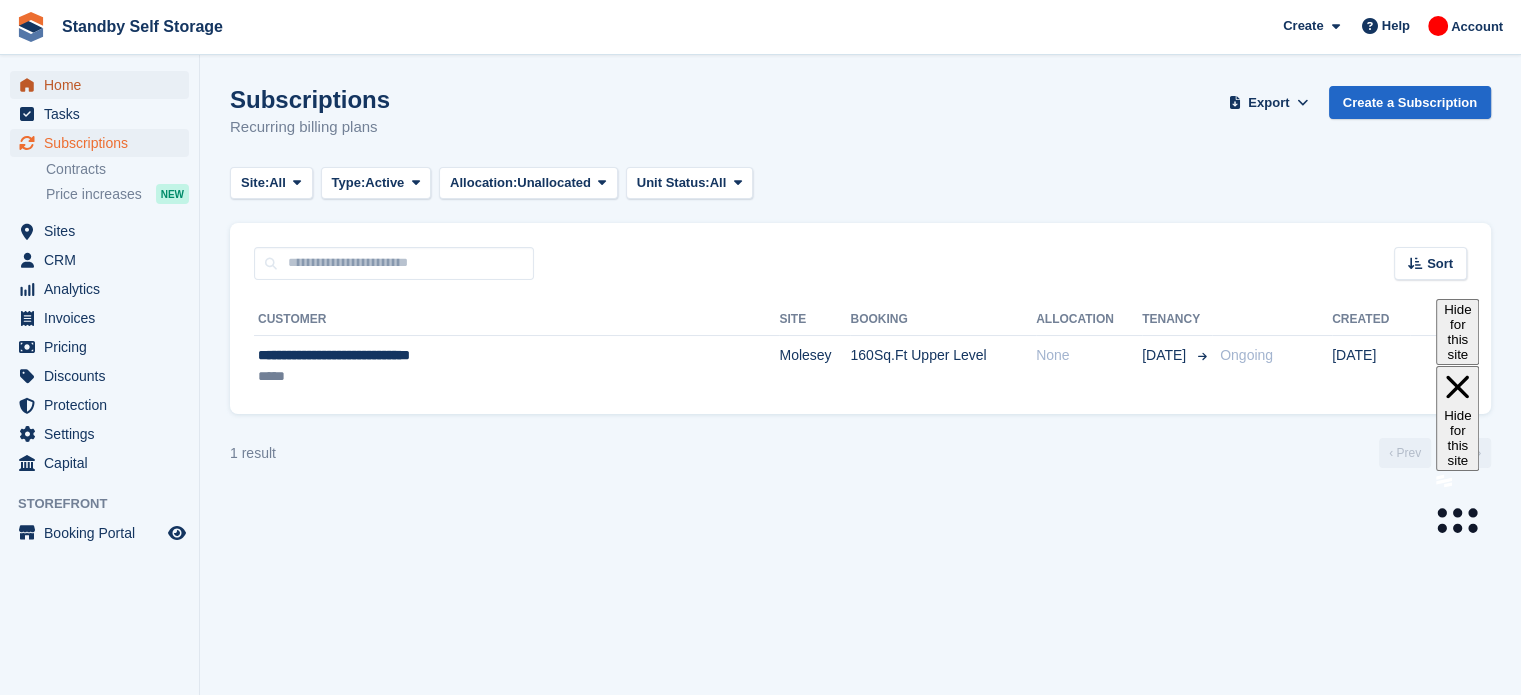 click on "Home" at bounding box center [104, 85] 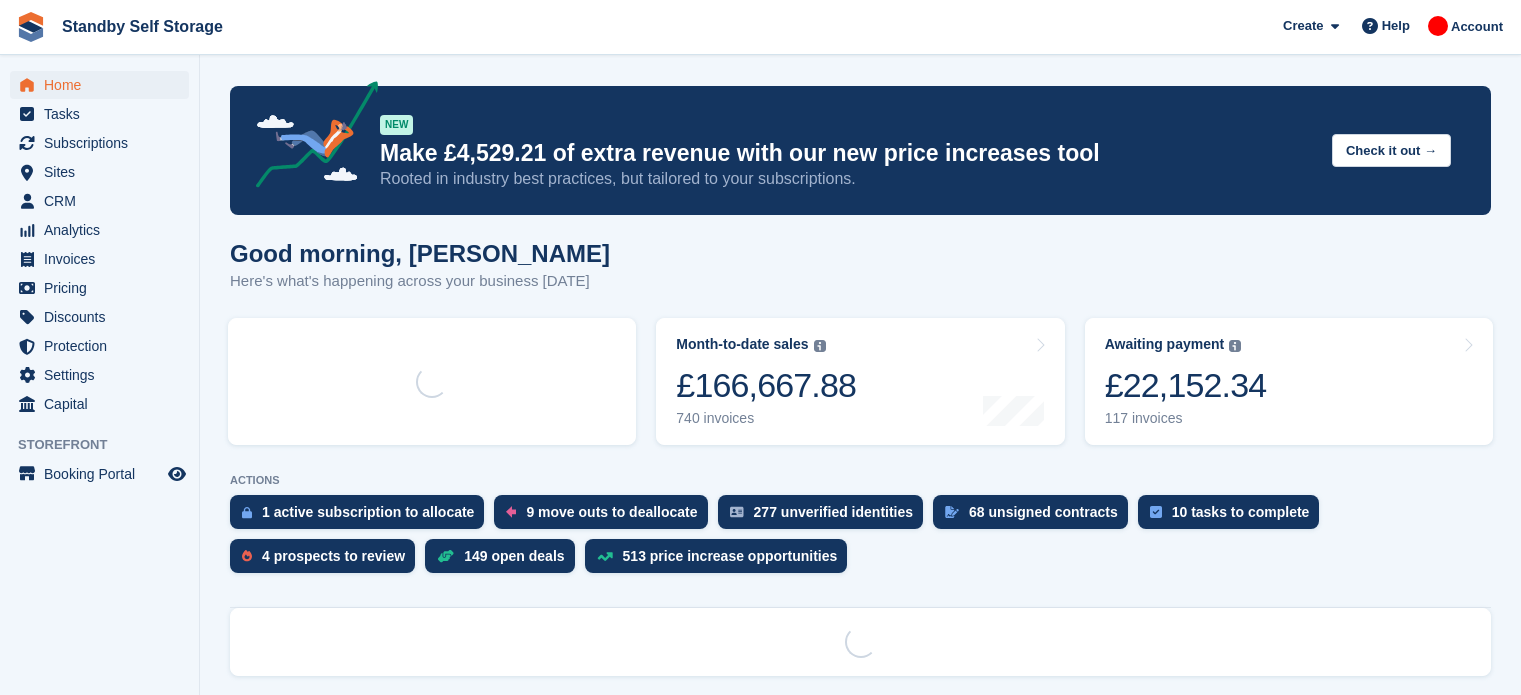 scroll, scrollTop: 0, scrollLeft: 0, axis: both 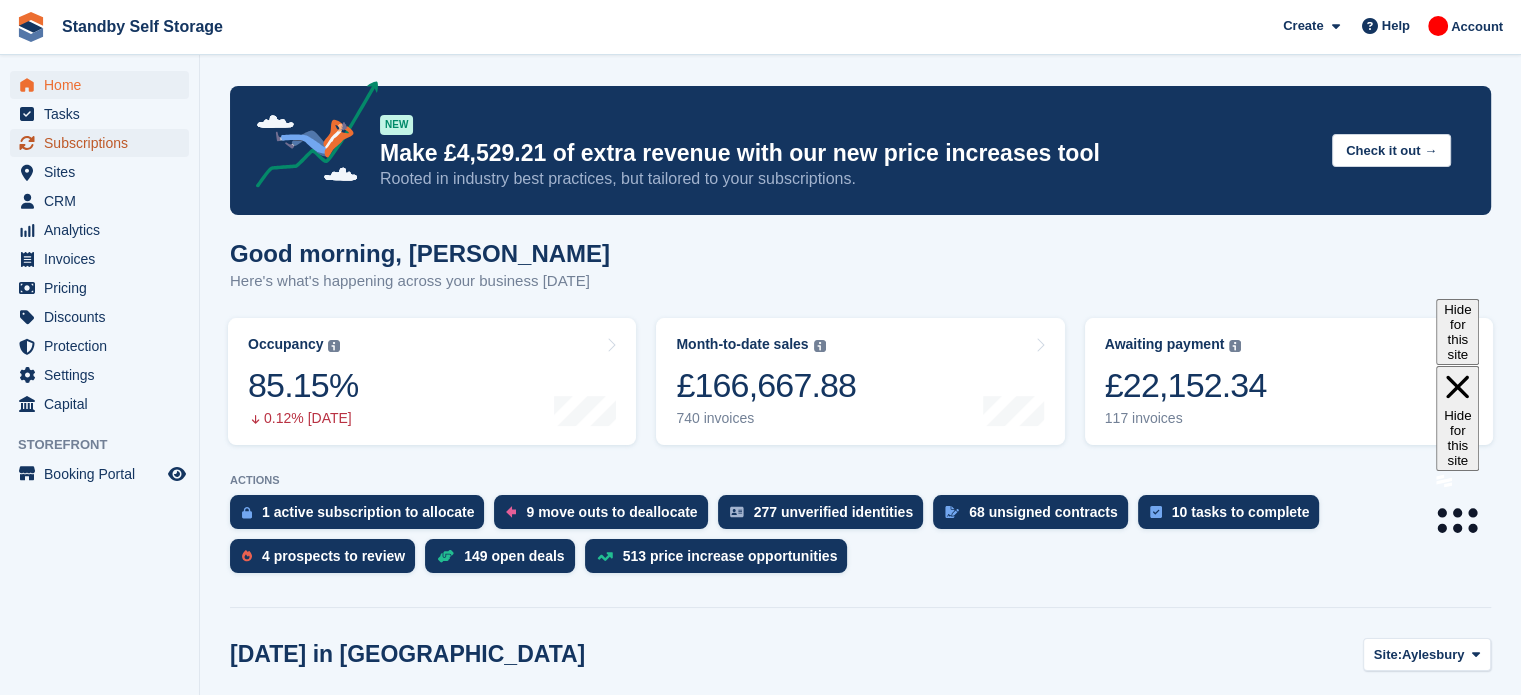 click on "Subscriptions" at bounding box center (104, 143) 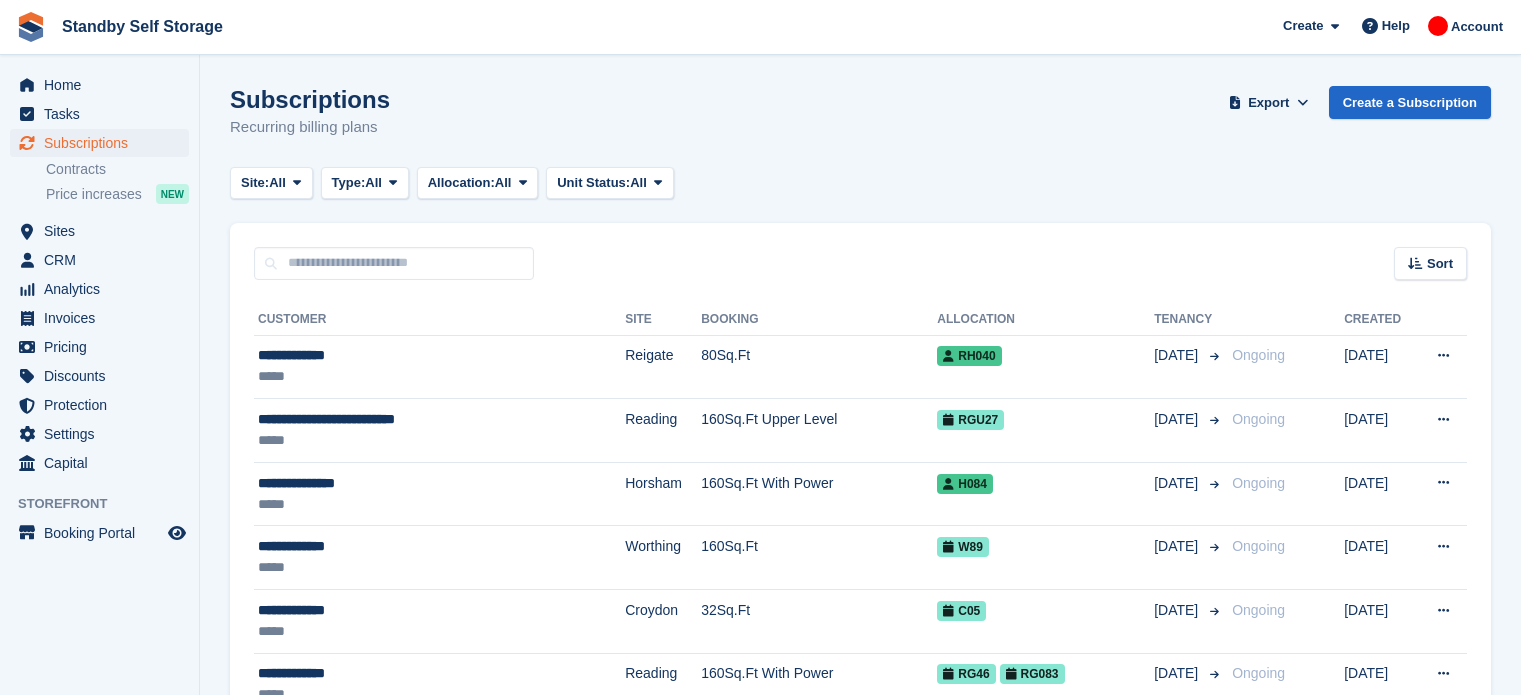 scroll, scrollTop: 0, scrollLeft: 0, axis: both 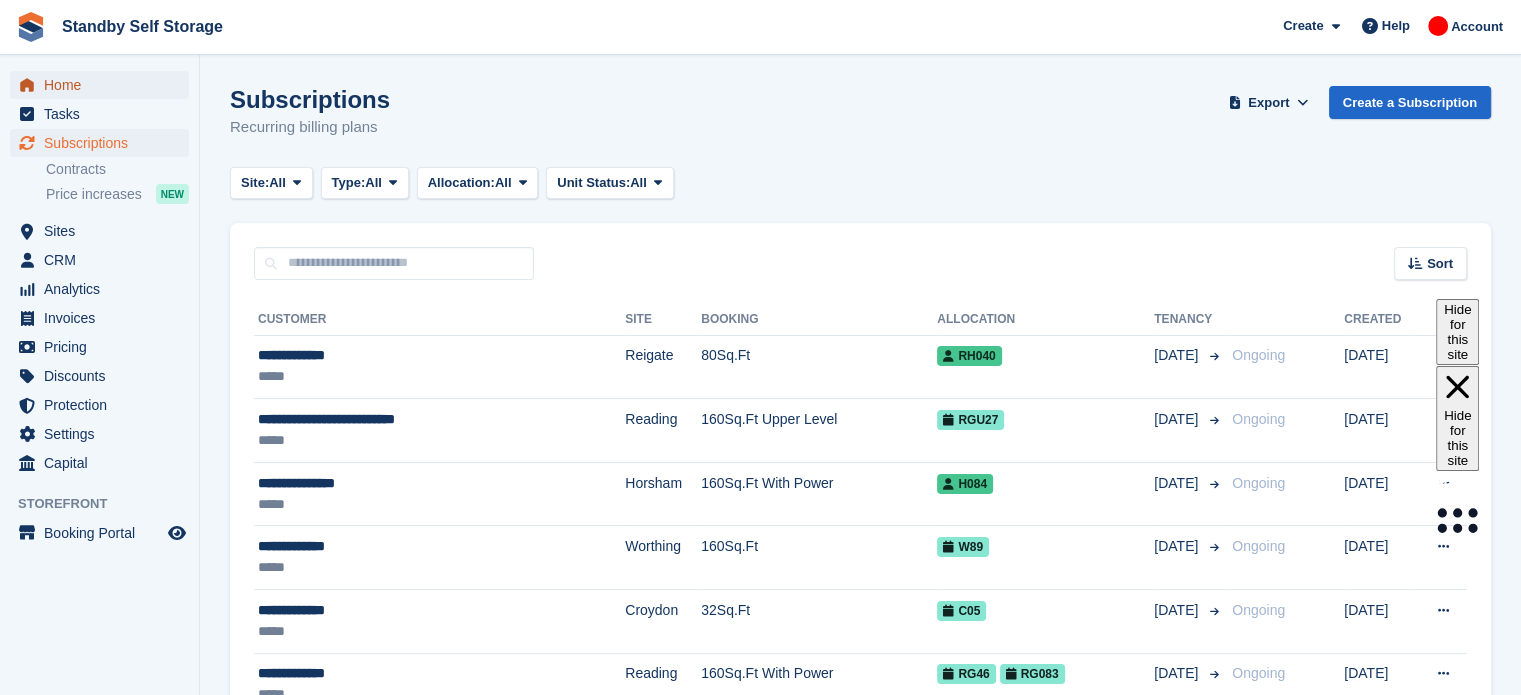 click on "Home" at bounding box center (104, 85) 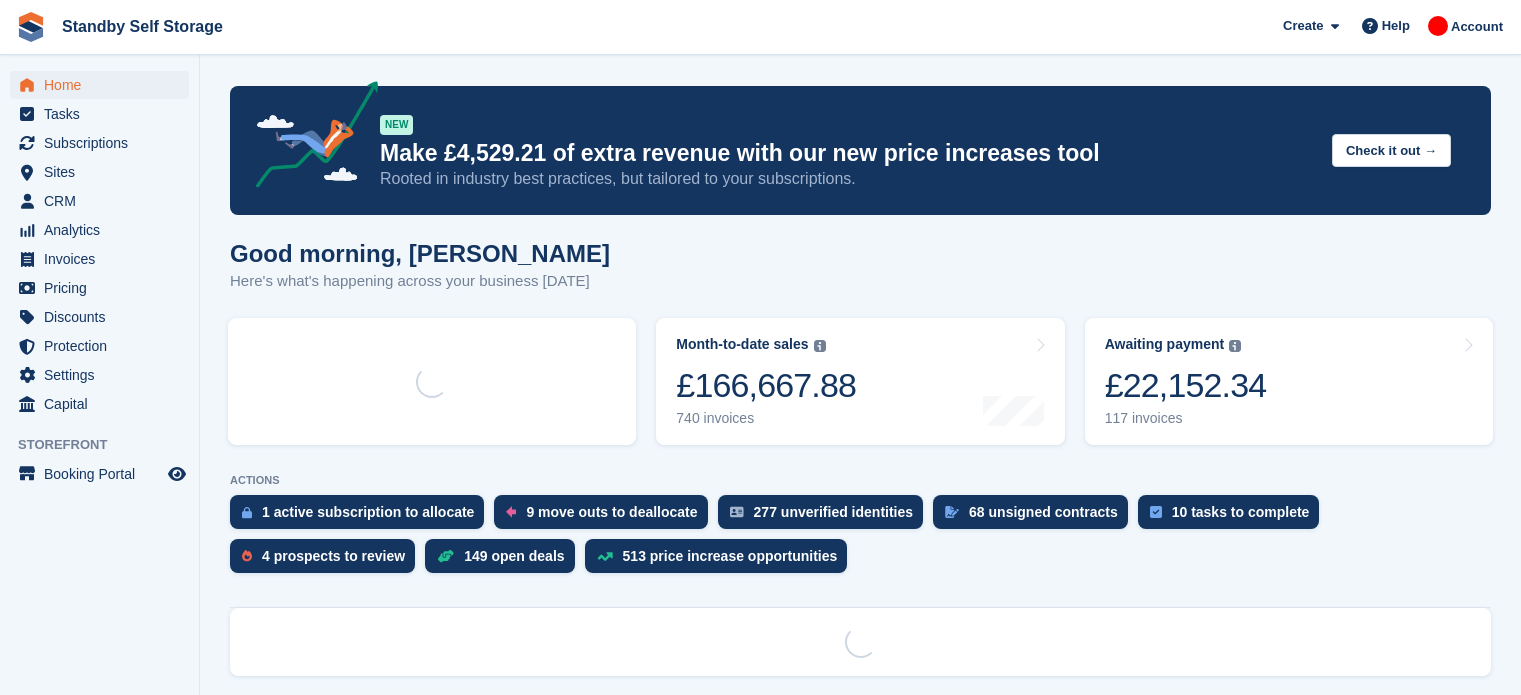 scroll, scrollTop: 0, scrollLeft: 0, axis: both 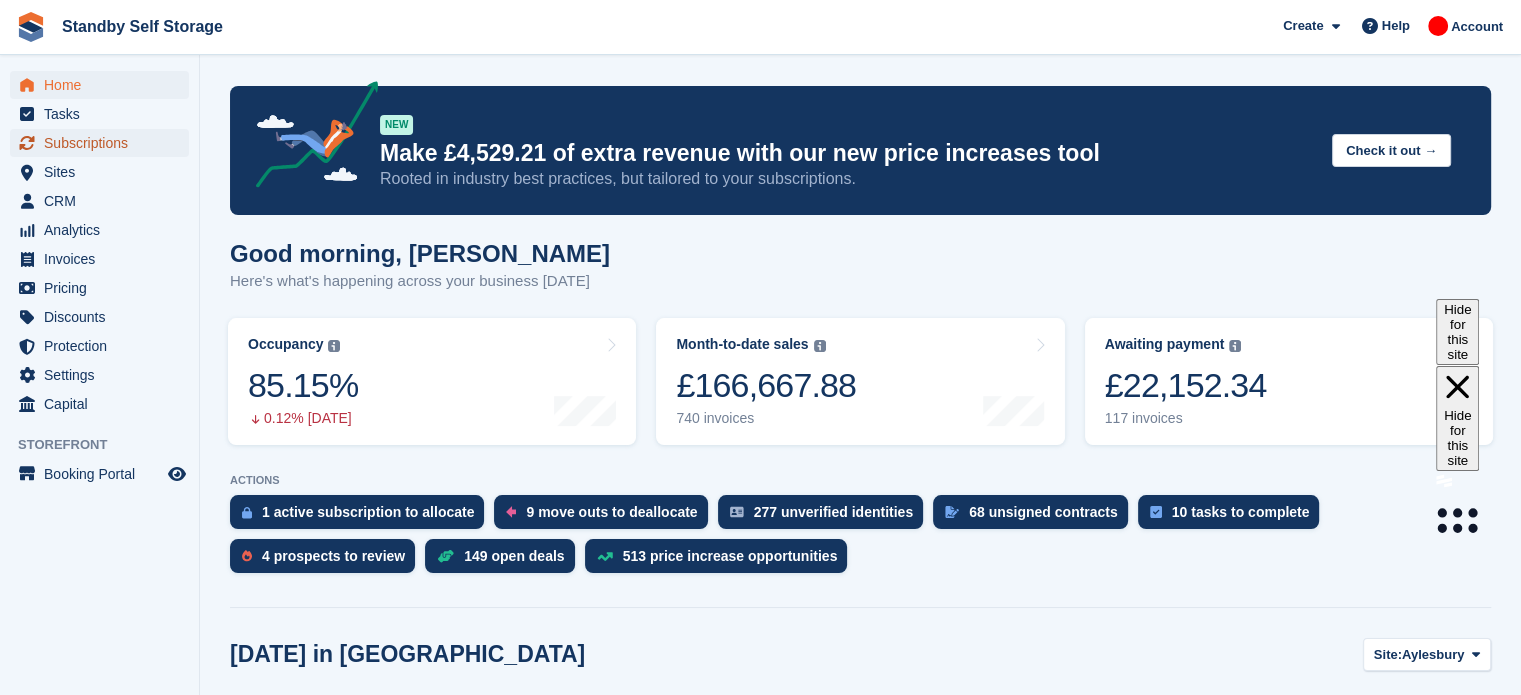 click on "Subscriptions" at bounding box center [104, 143] 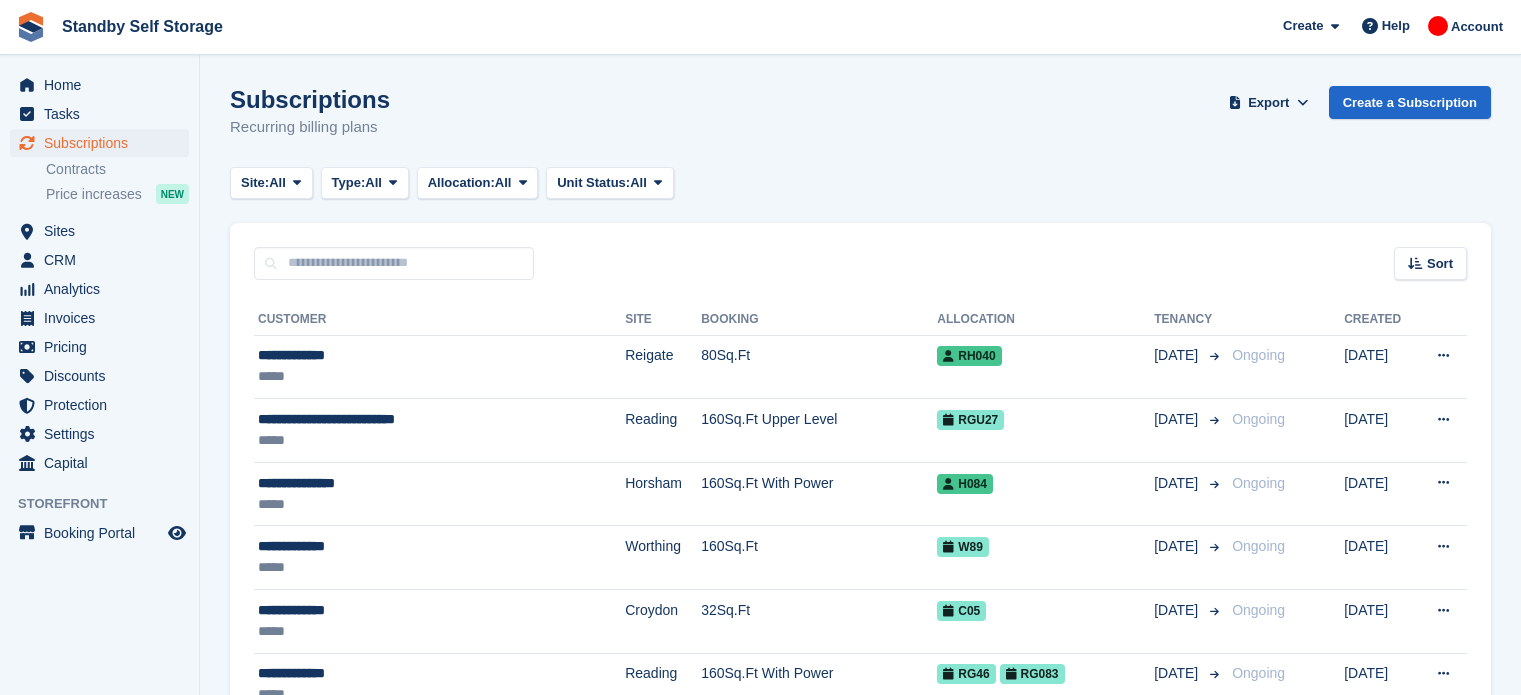 scroll, scrollTop: 0, scrollLeft: 0, axis: both 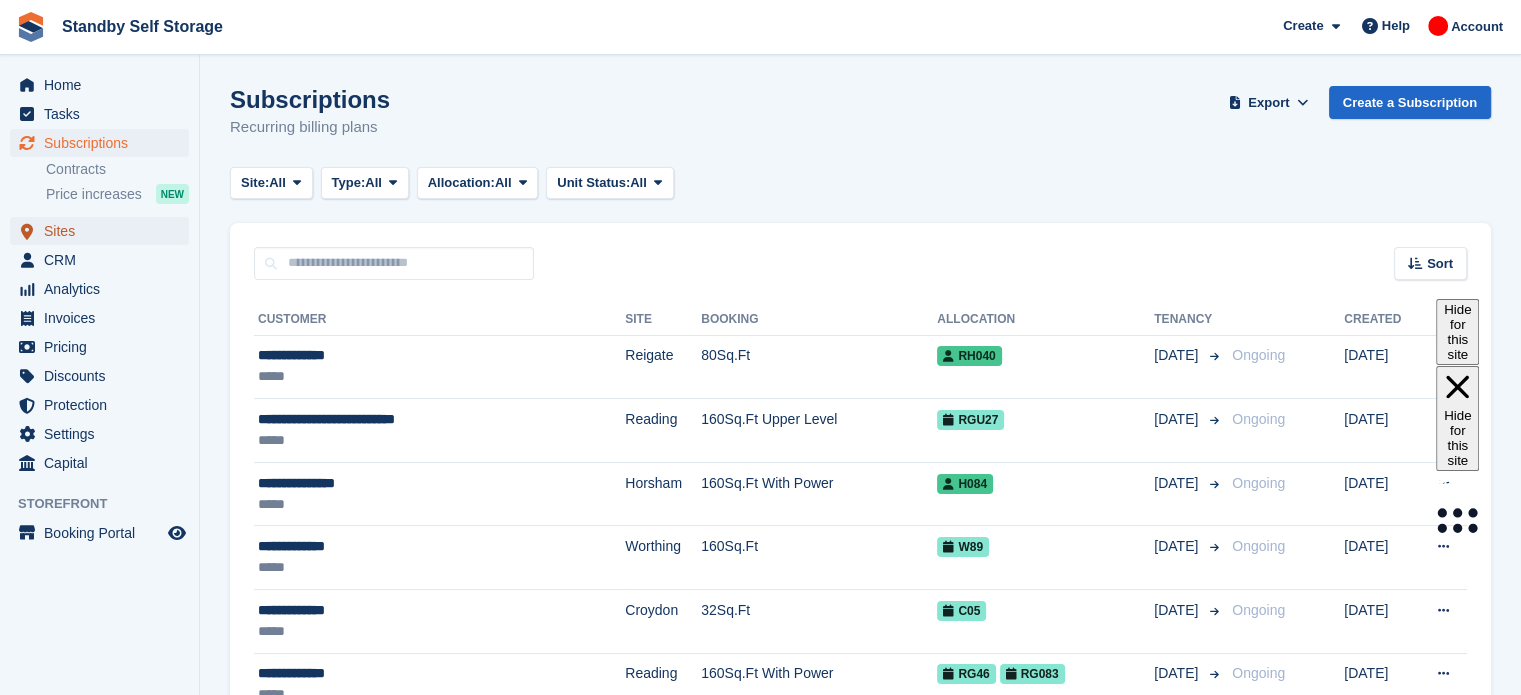 click on "Sites" at bounding box center [104, 231] 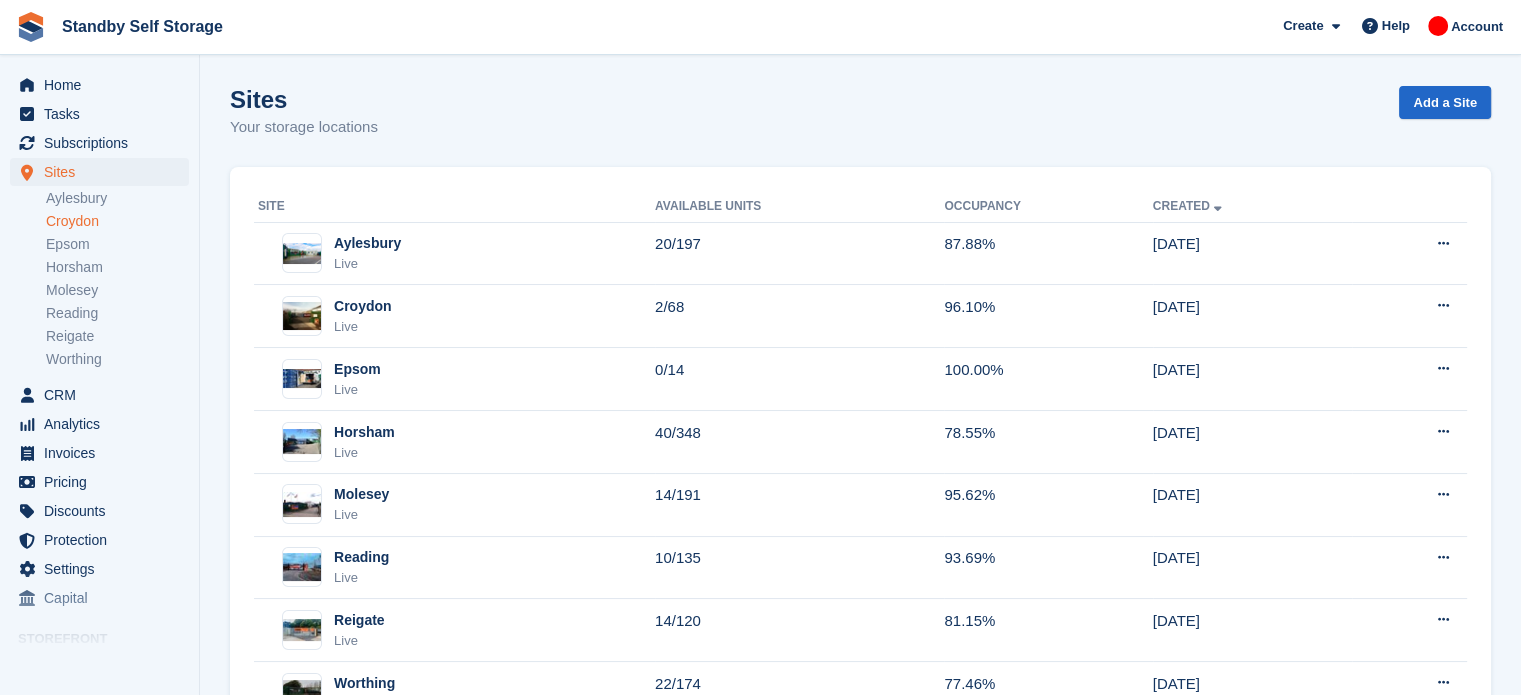 click on "Croydon" at bounding box center (117, 221) 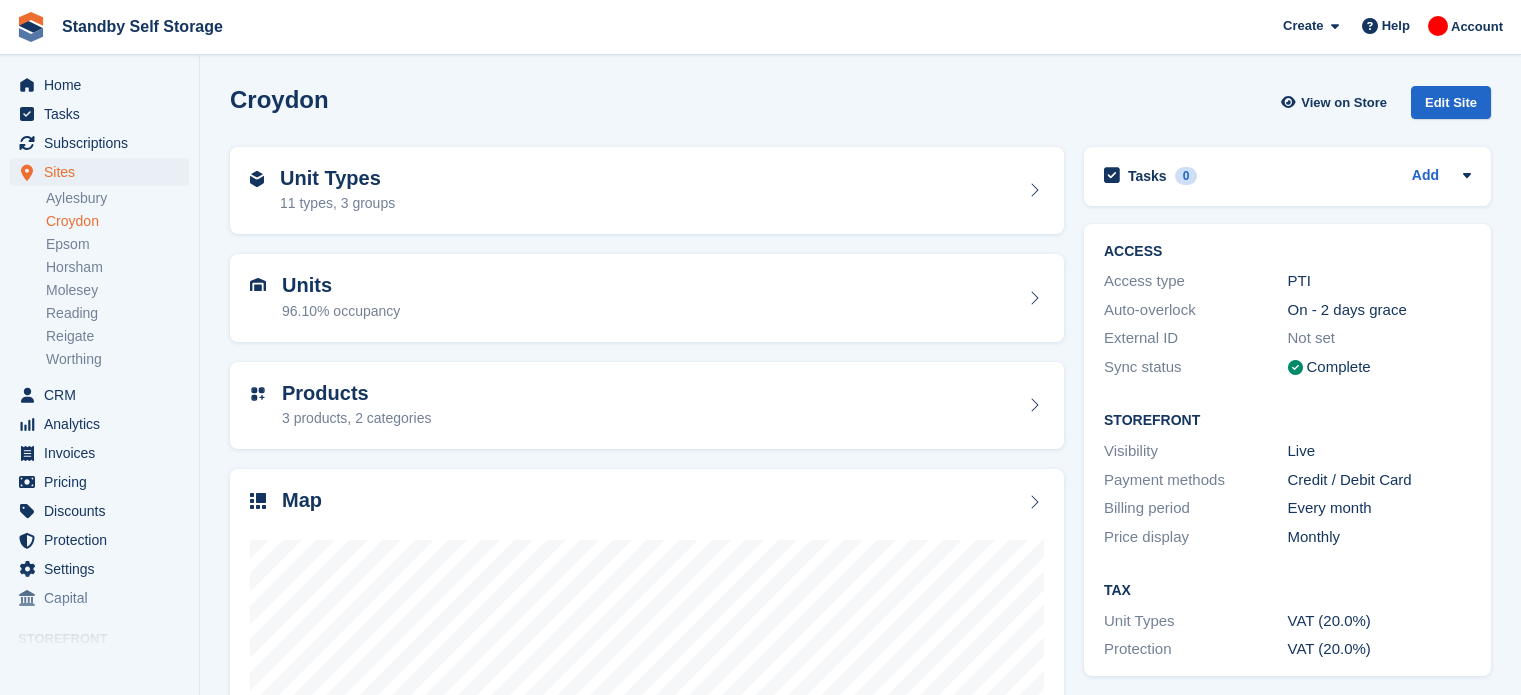 scroll, scrollTop: 0, scrollLeft: 0, axis: both 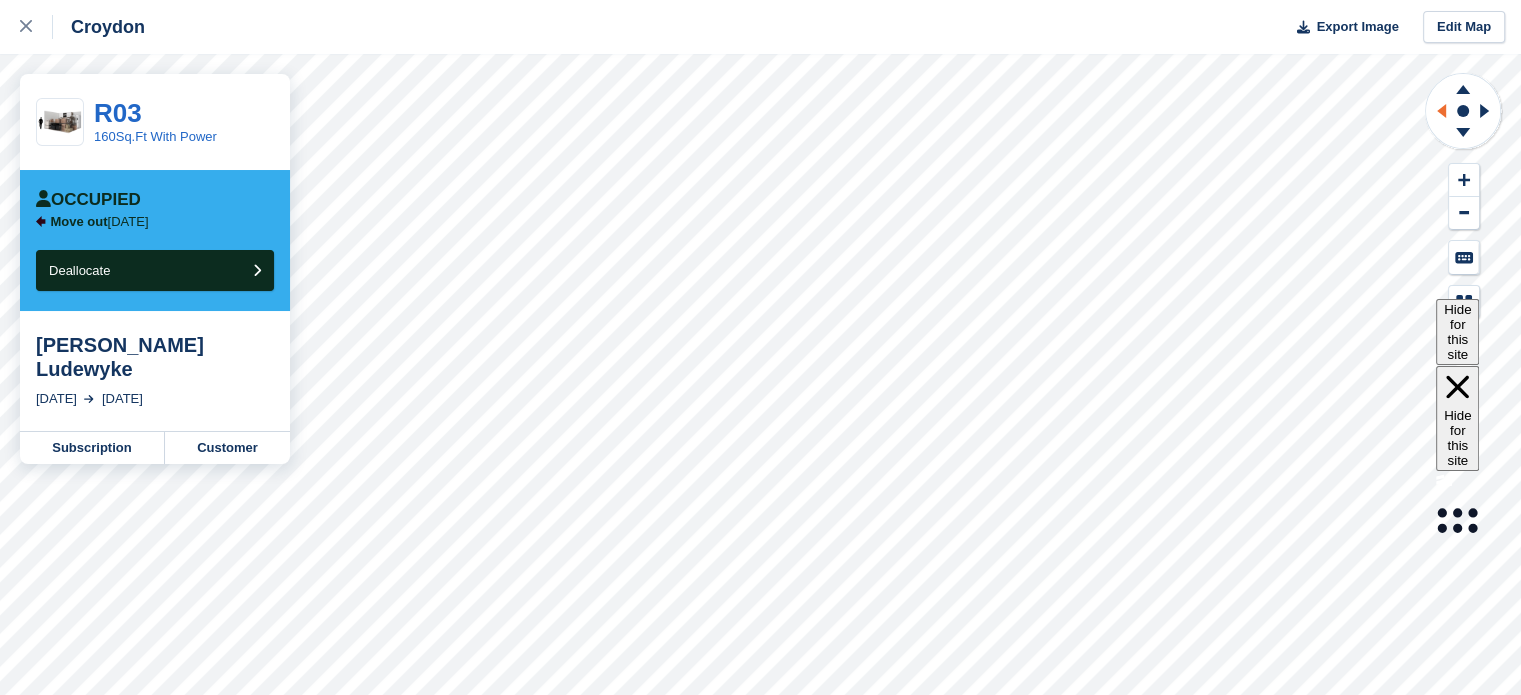 click 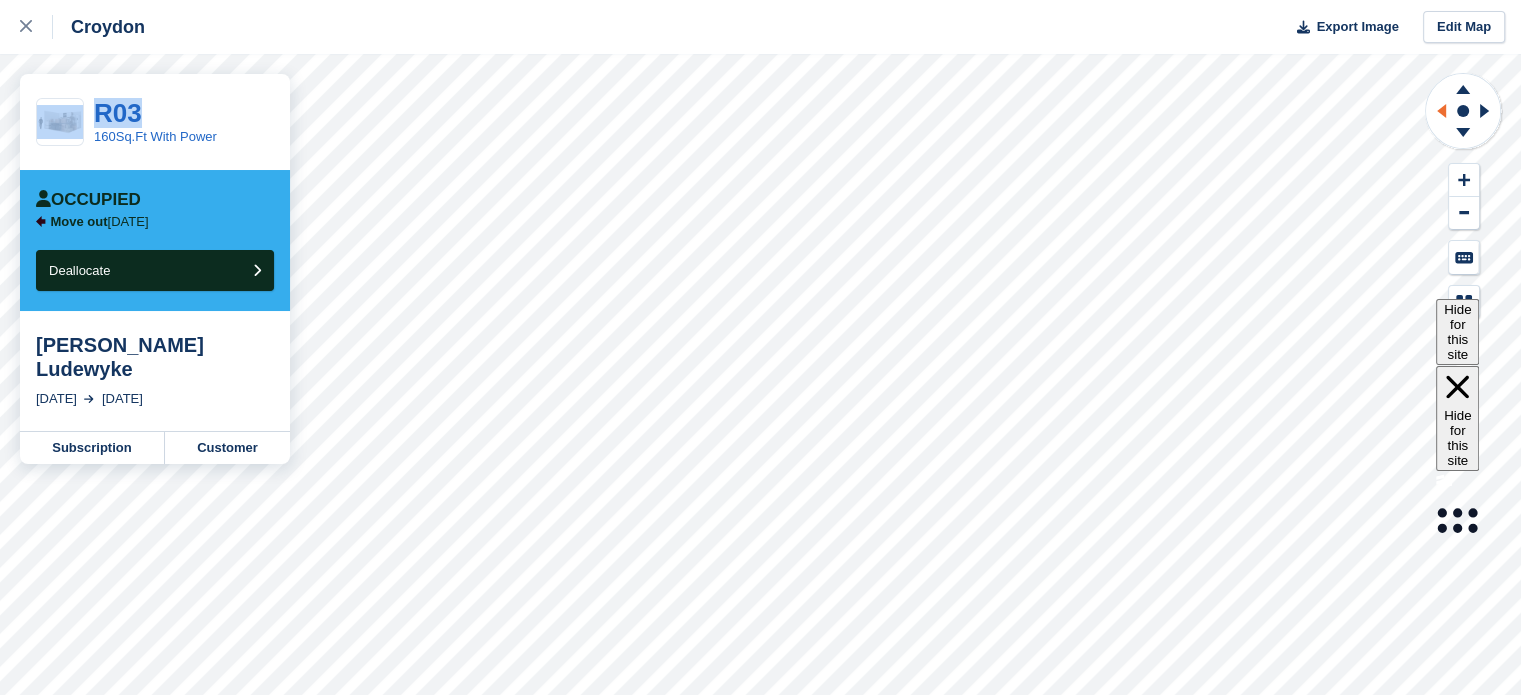 click 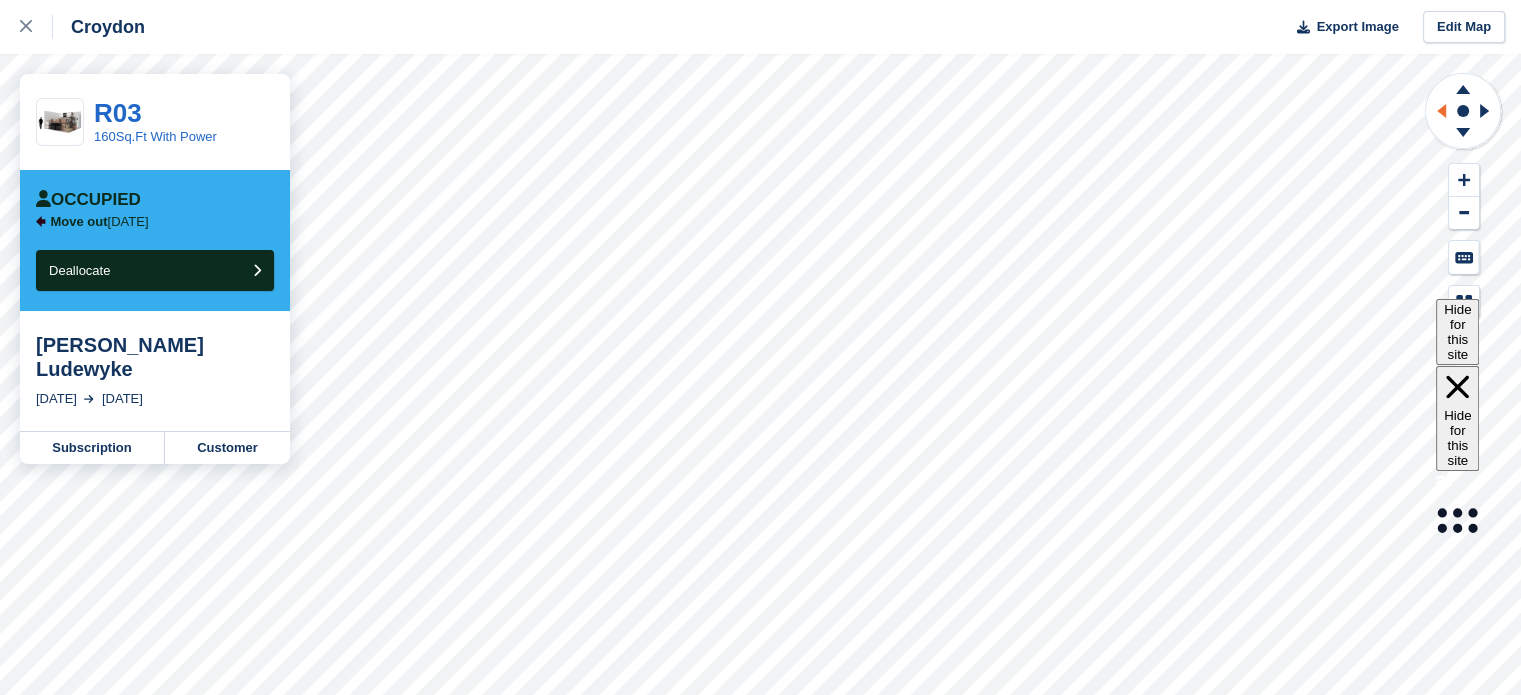 click 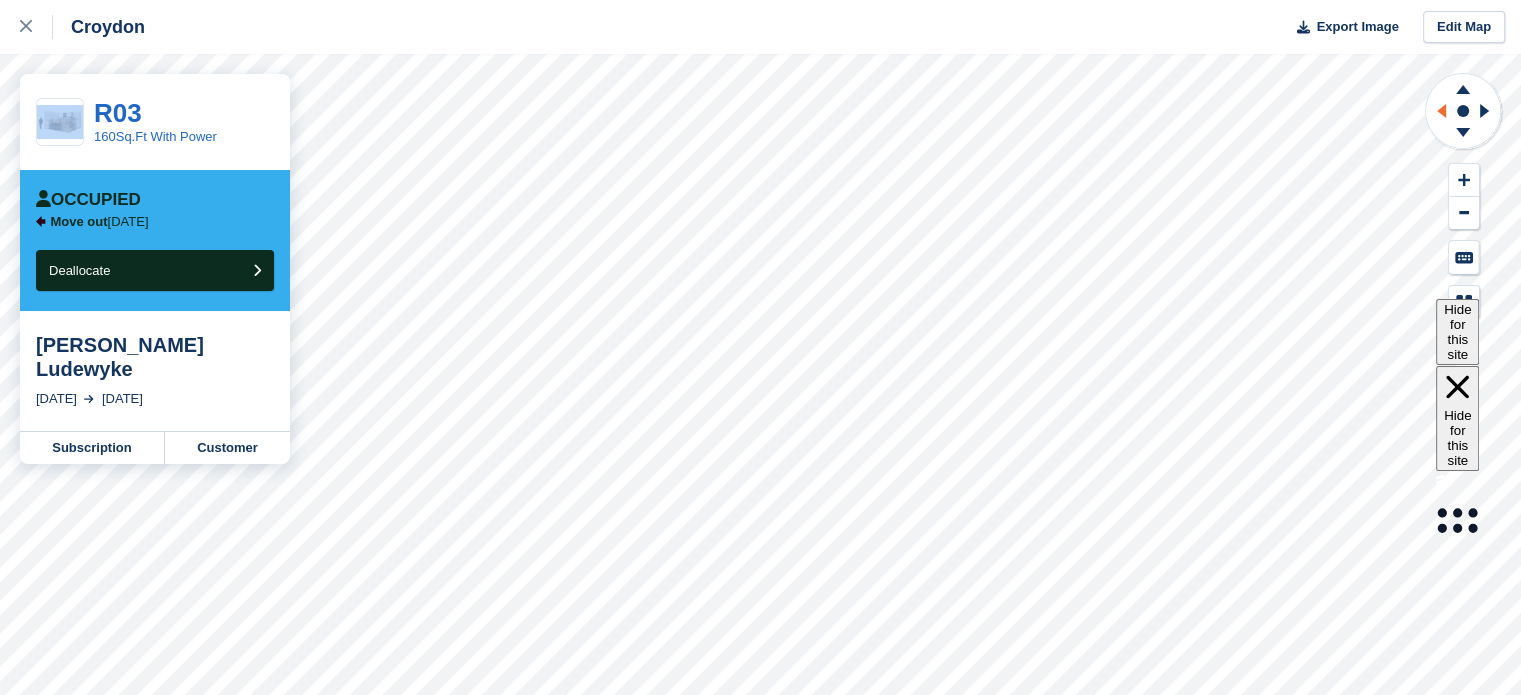 click 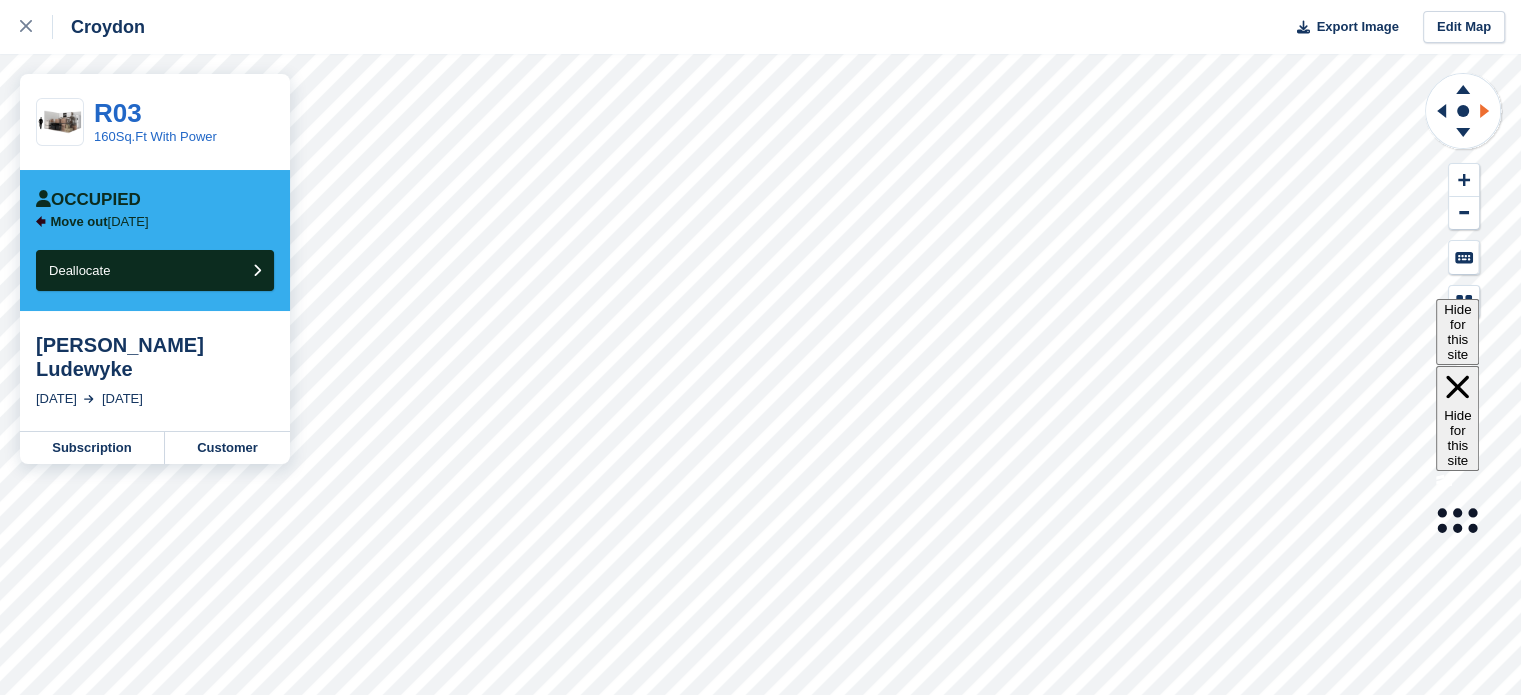 click 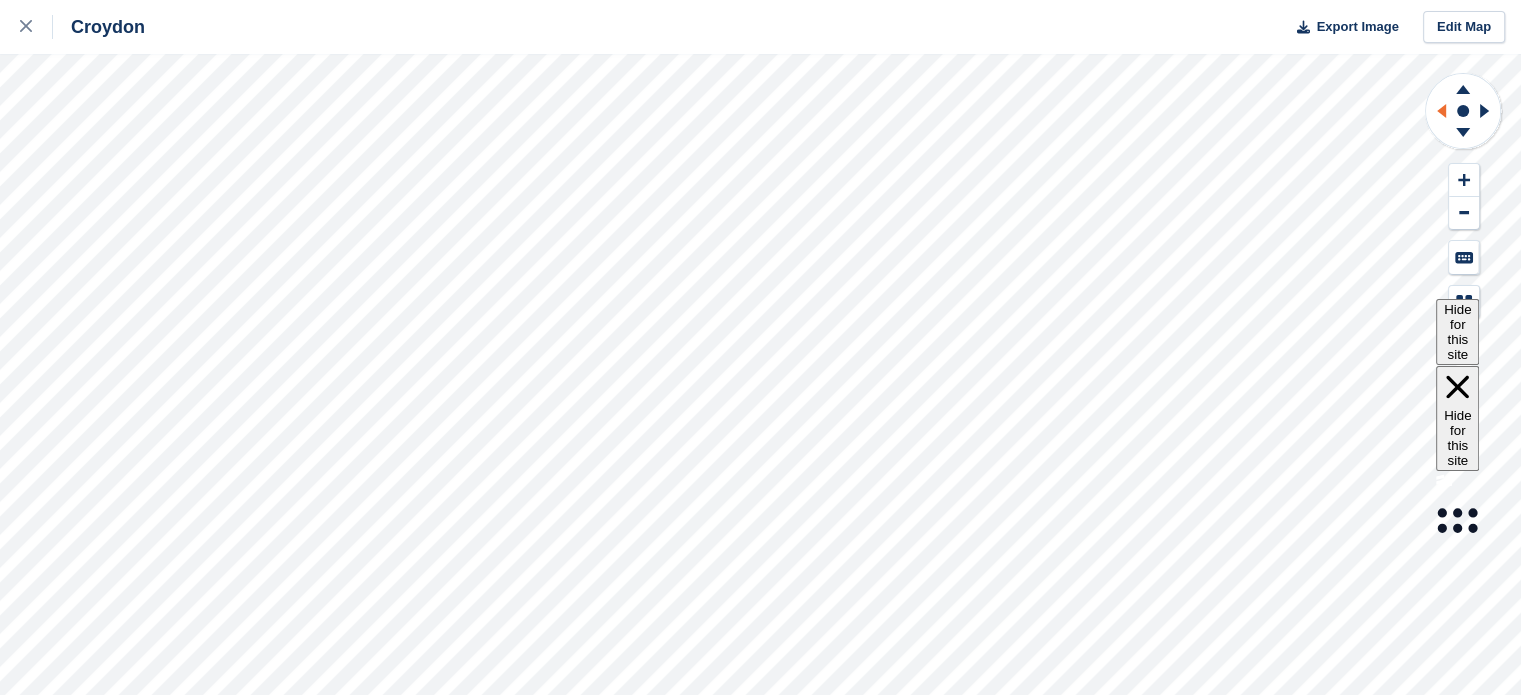 click 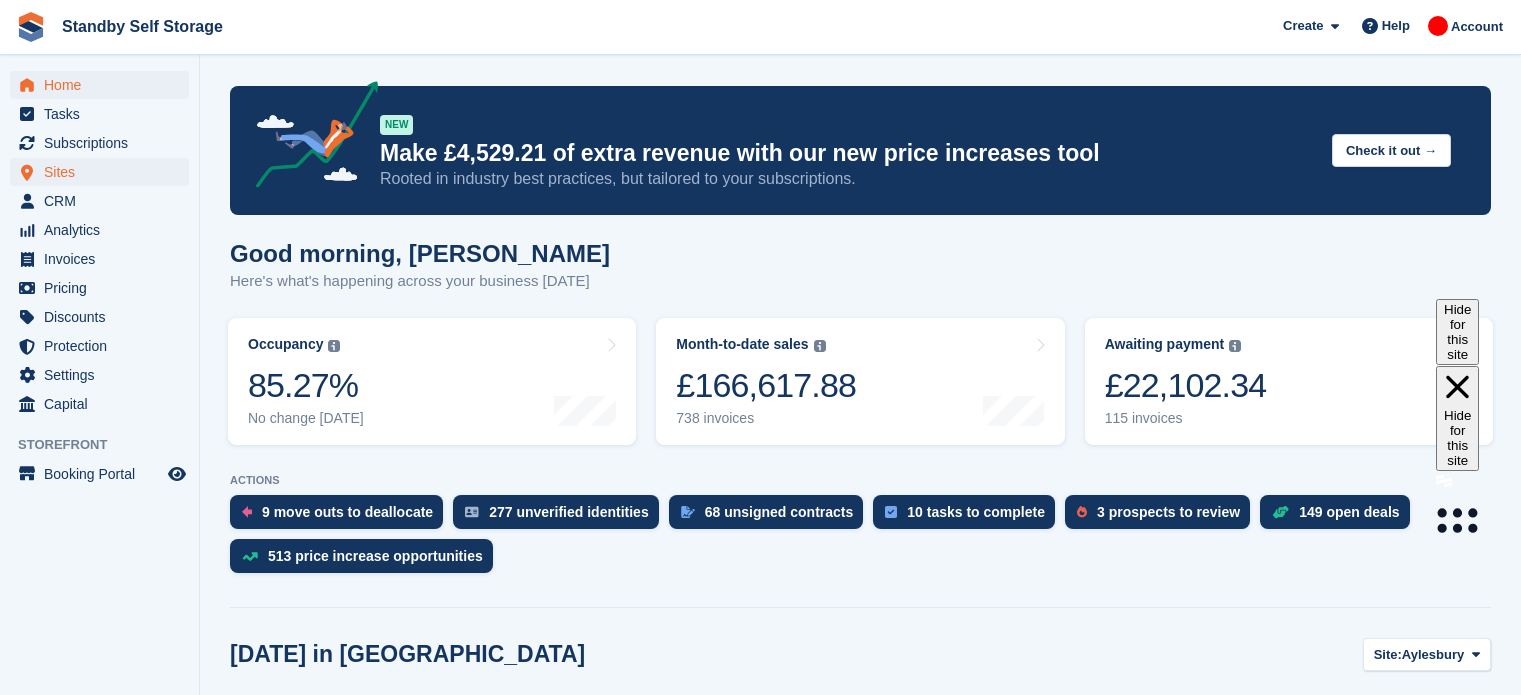 scroll, scrollTop: 0, scrollLeft: 0, axis: both 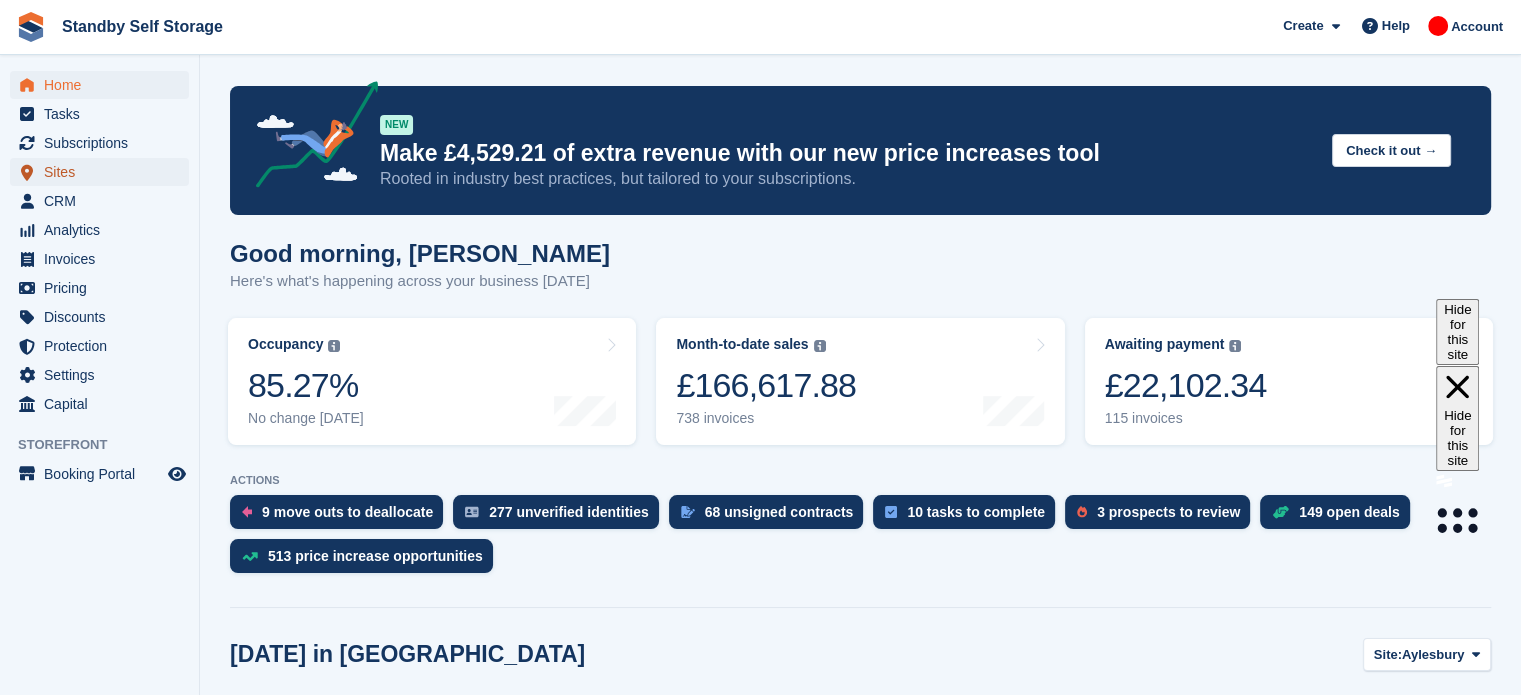 click on "Sites" at bounding box center [104, 172] 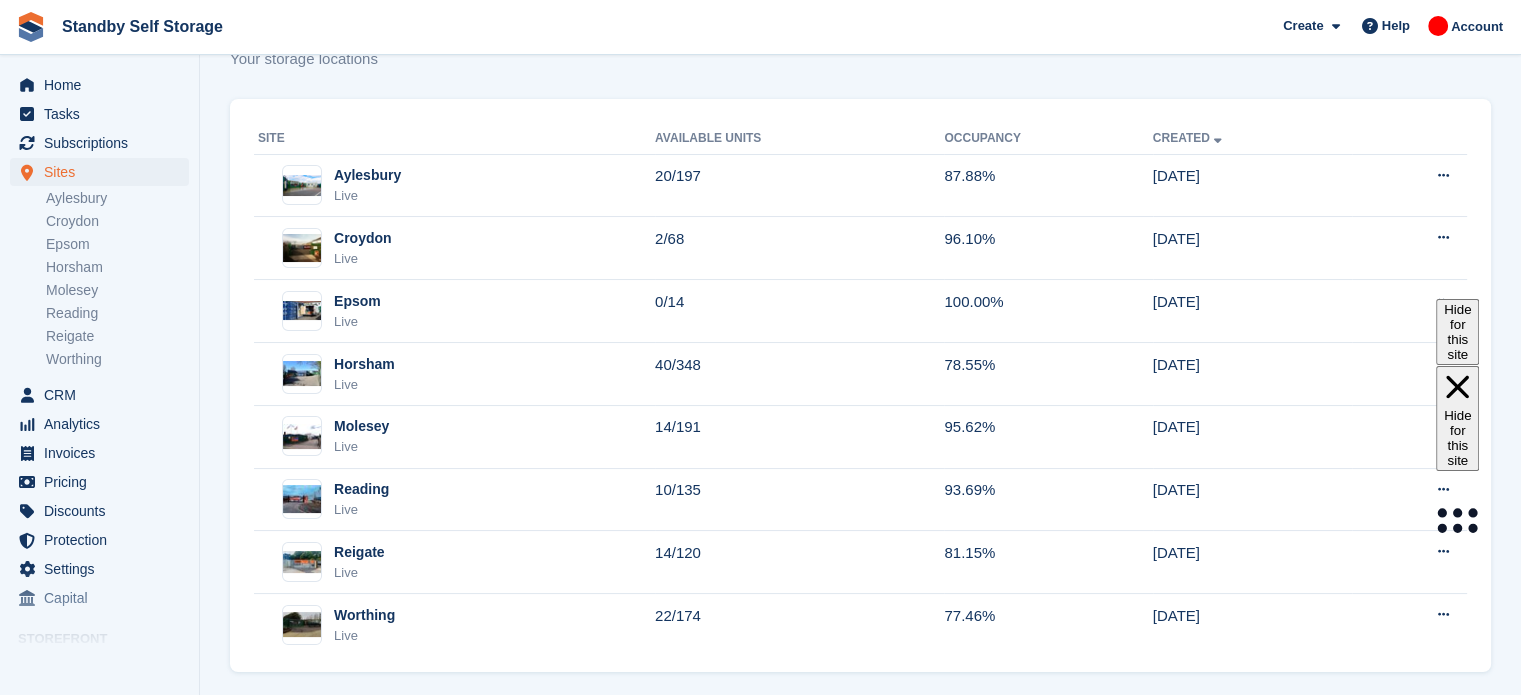 scroll, scrollTop: 85, scrollLeft: 0, axis: vertical 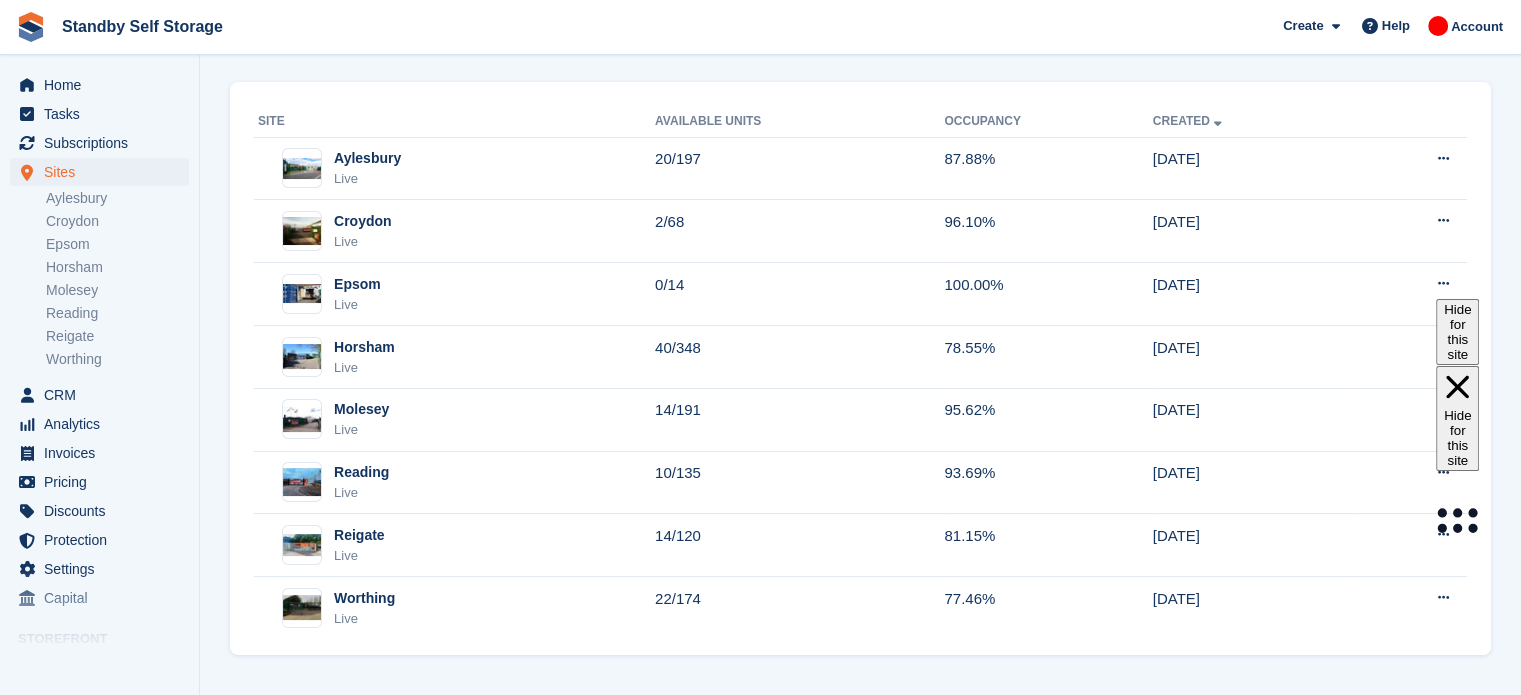 drag, startPoint x: 0, startPoint y: 0, endPoint x: 1531, endPoint y: 197, distance: 1543.6223 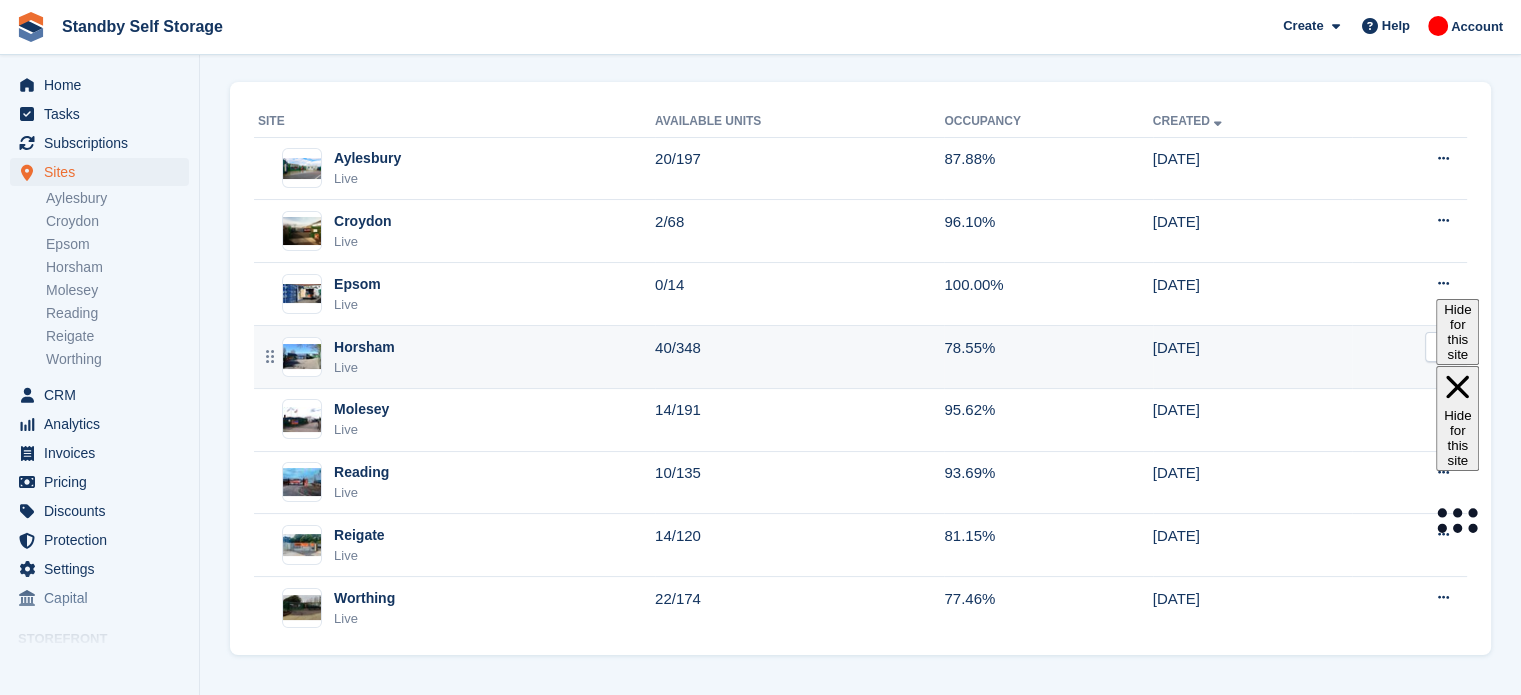 click on "Live" at bounding box center (364, 368) 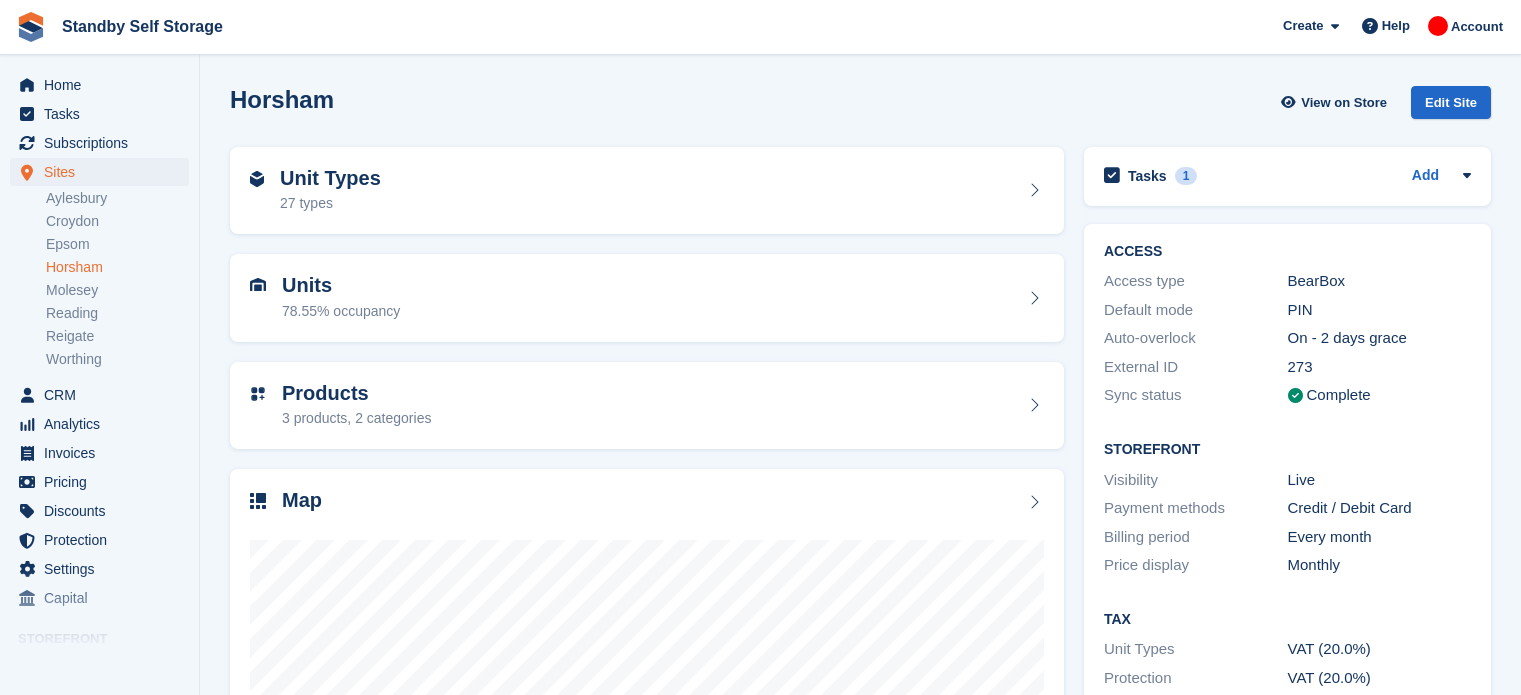 scroll, scrollTop: 0, scrollLeft: 0, axis: both 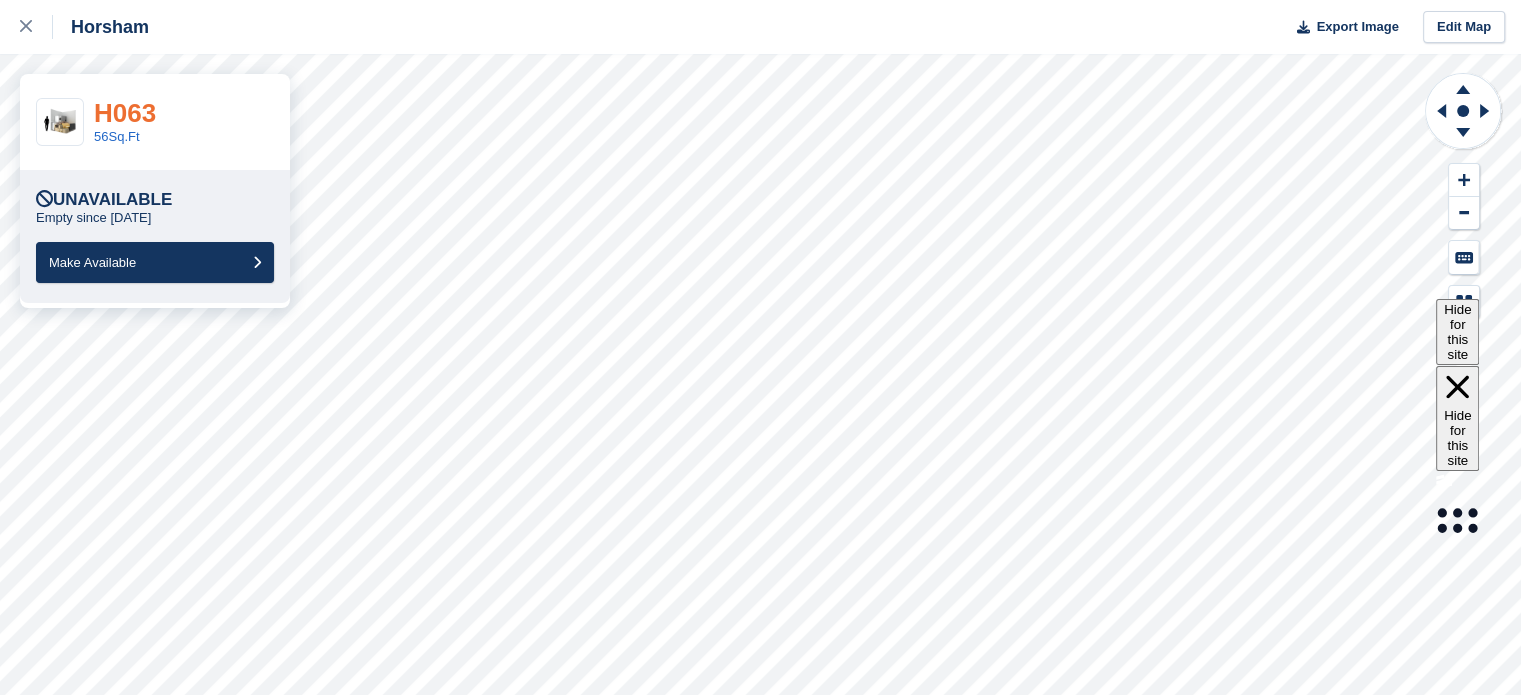click on "H063" at bounding box center [125, 113] 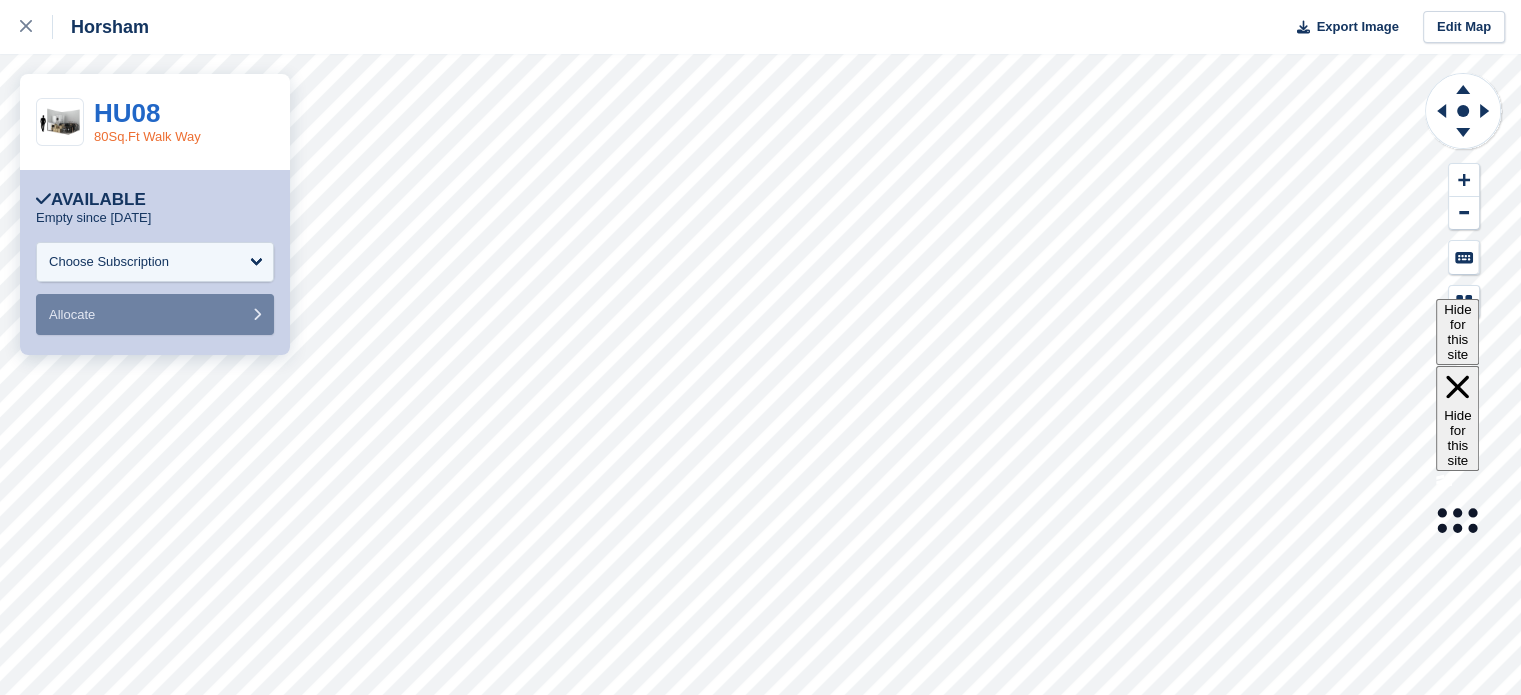 click on "80Sq.Ft Walk Way" at bounding box center (147, 136) 